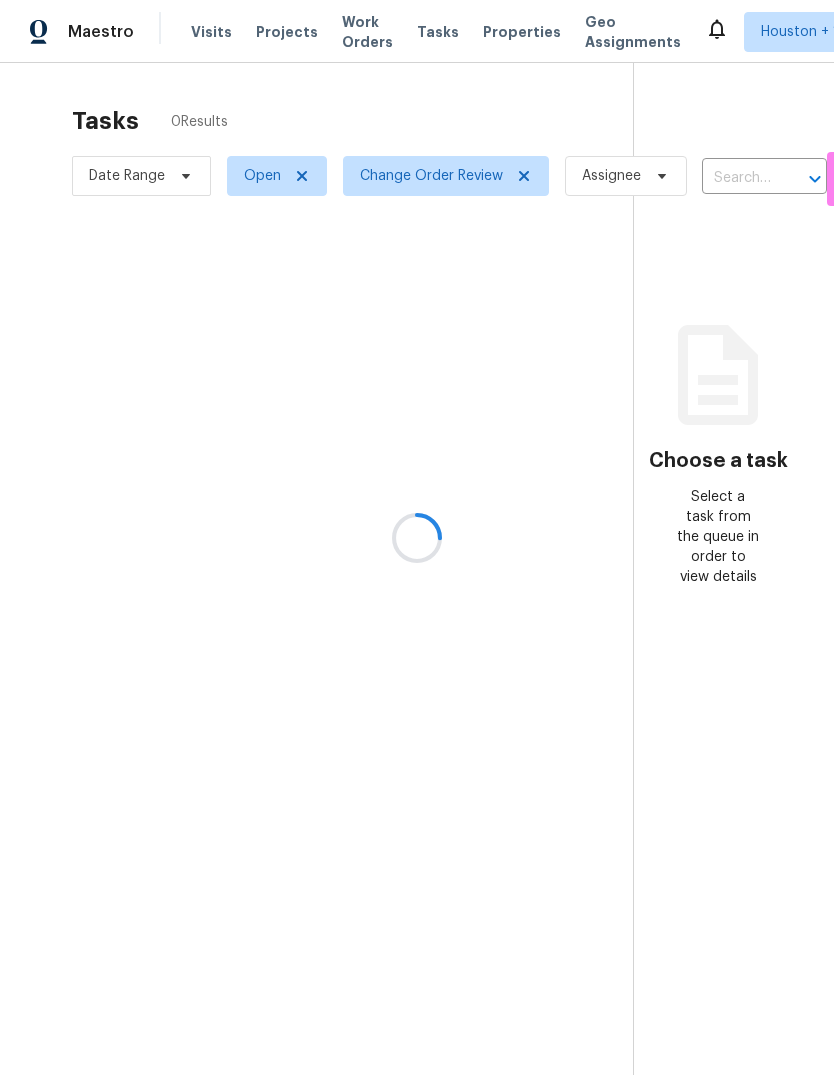 scroll, scrollTop: 0, scrollLeft: 0, axis: both 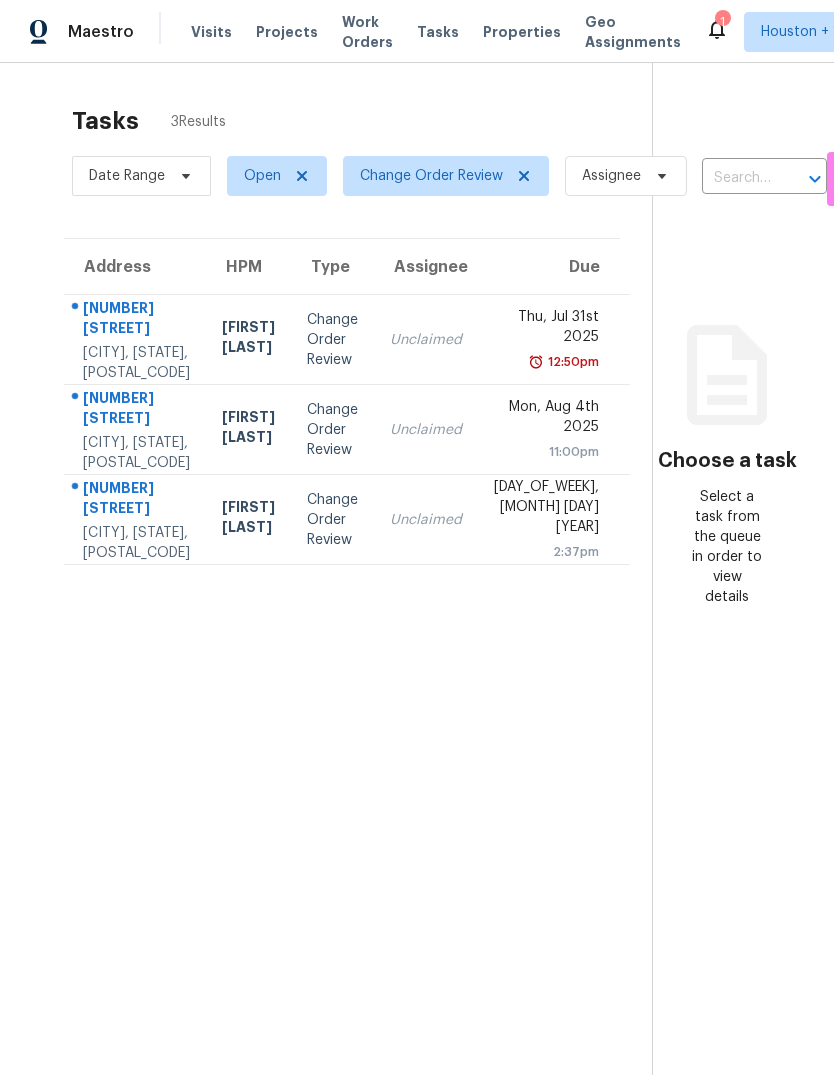 click on "Unclaimed" at bounding box center [426, 430] 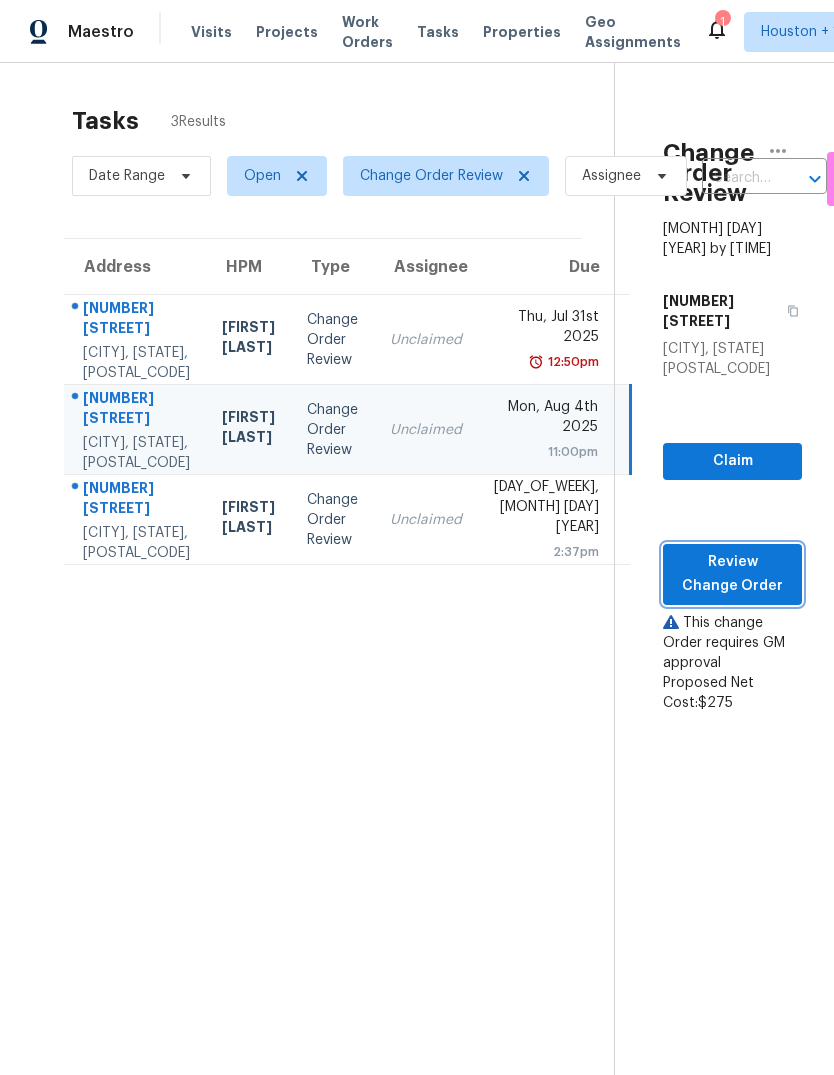 click on "Review Change Order" at bounding box center [732, 574] 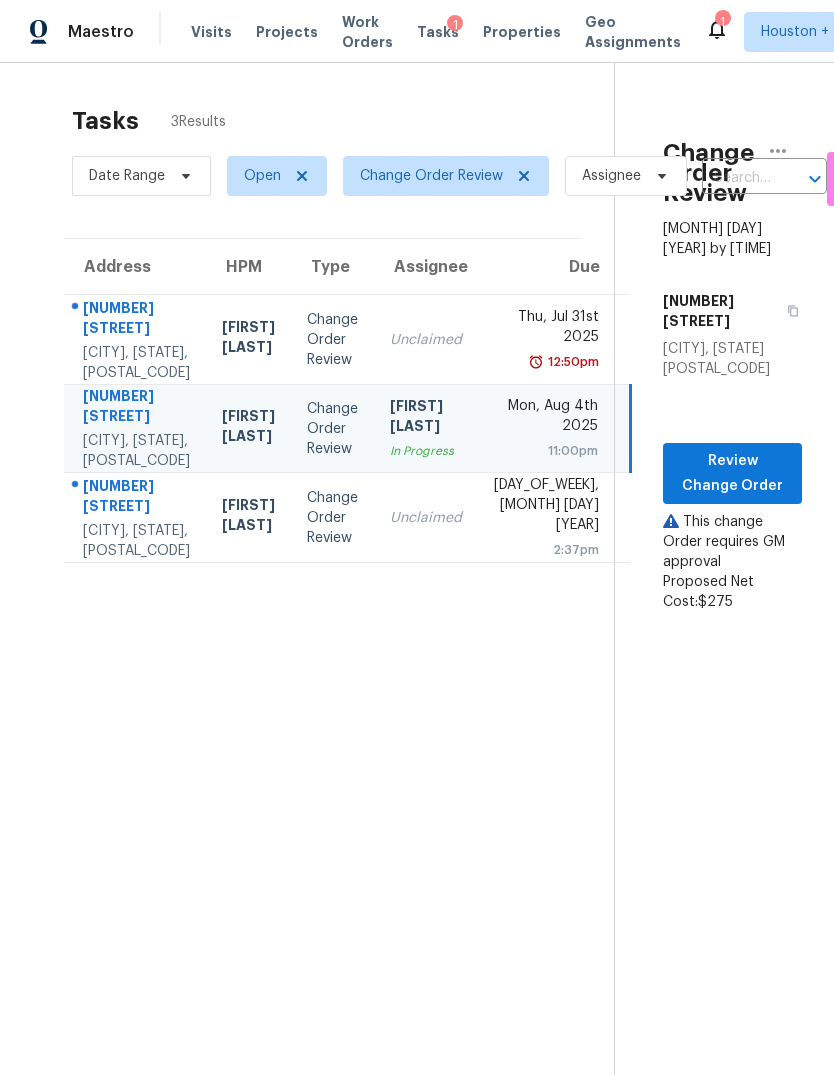 click on "[CITY], [STATE], [POSTAL_CODE]" at bounding box center [136, 541] 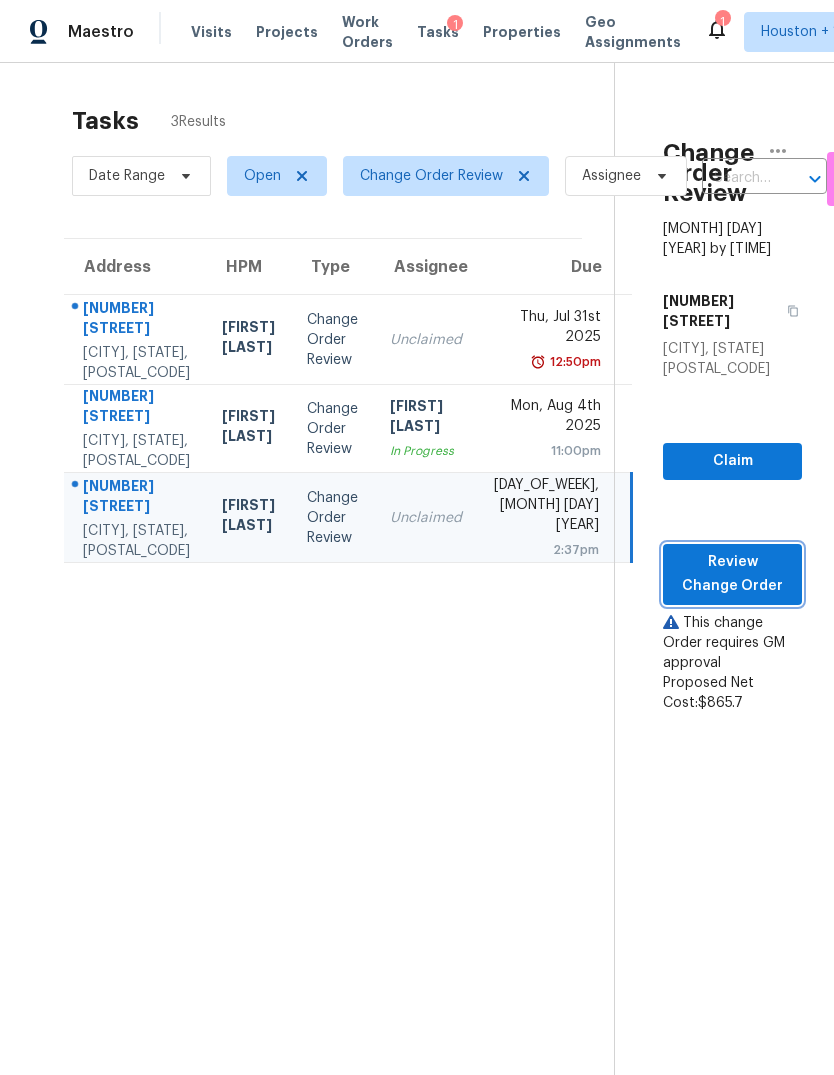 click on "Review Change Order" at bounding box center [732, 574] 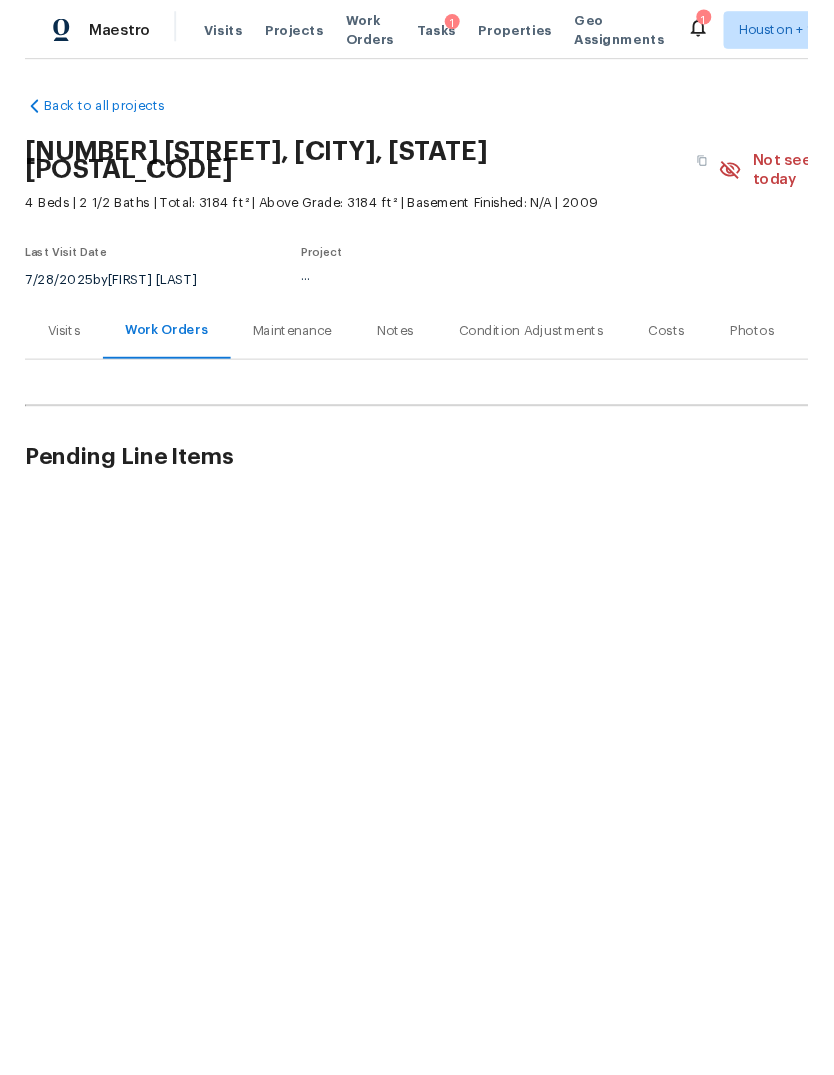 scroll, scrollTop: 0, scrollLeft: 0, axis: both 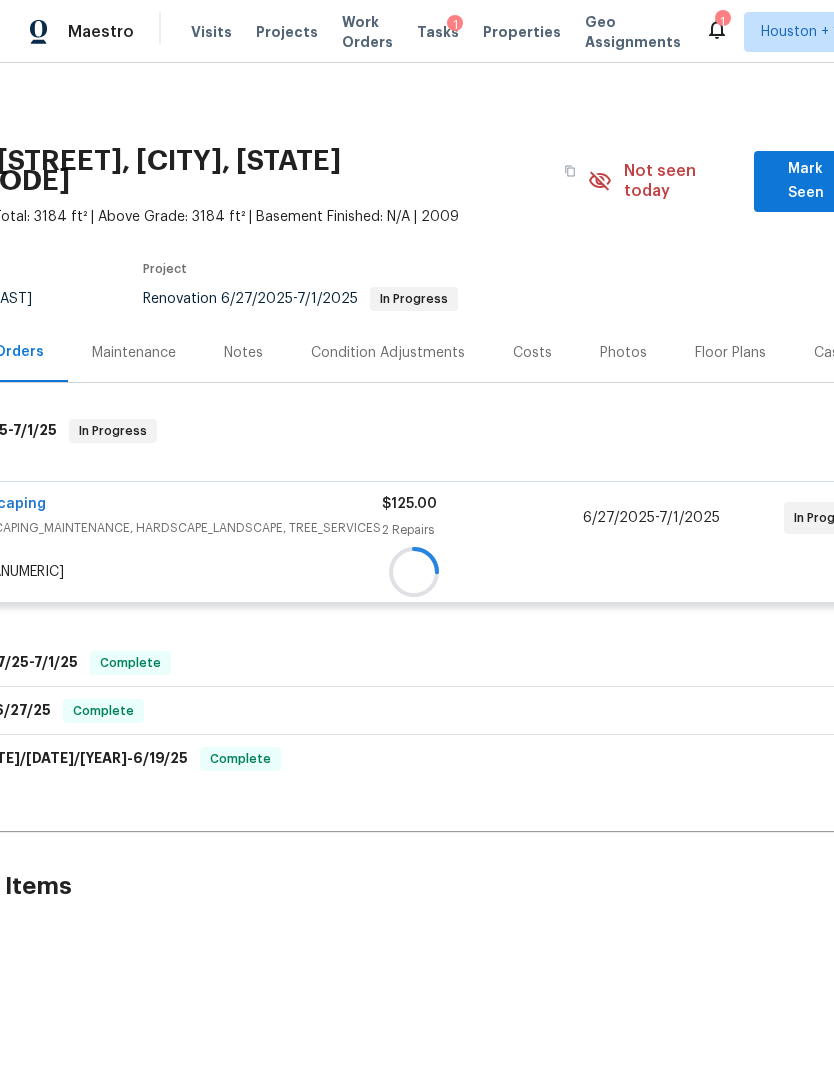 click on "6/27/2025  -  7/1/2025" at bounding box center [683, 518] 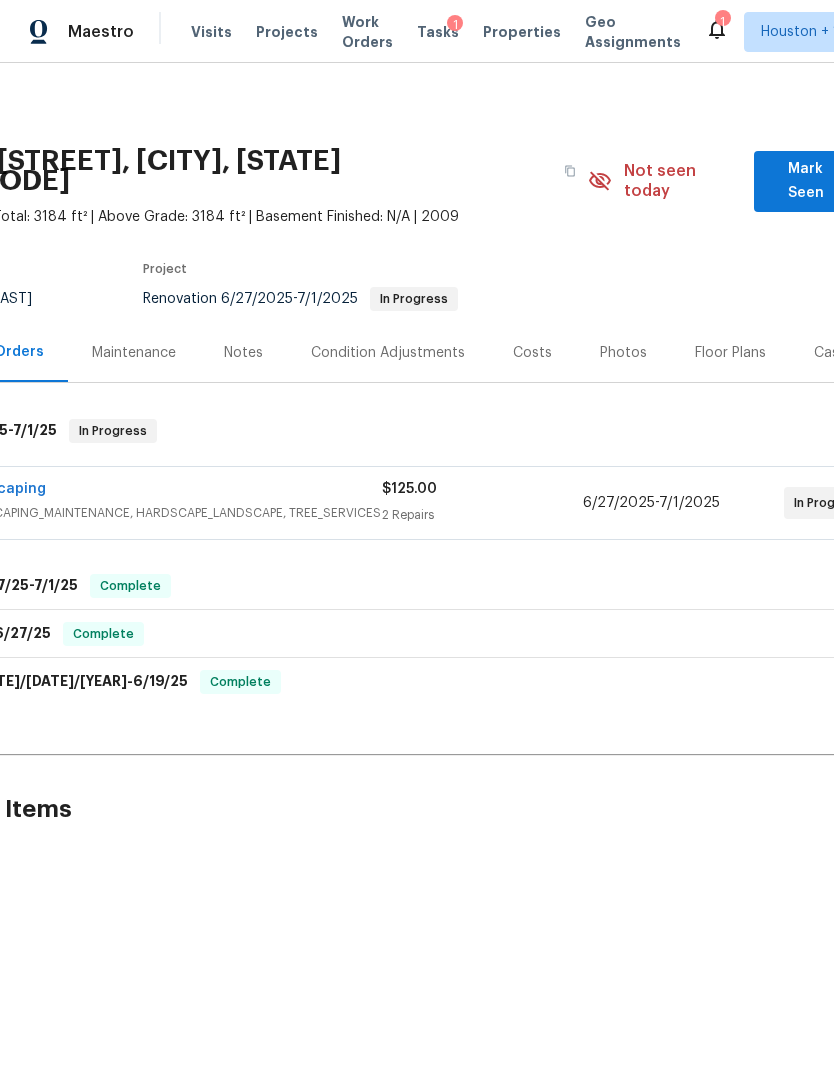 click on "6/27/2025" at bounding box center [619, 503] 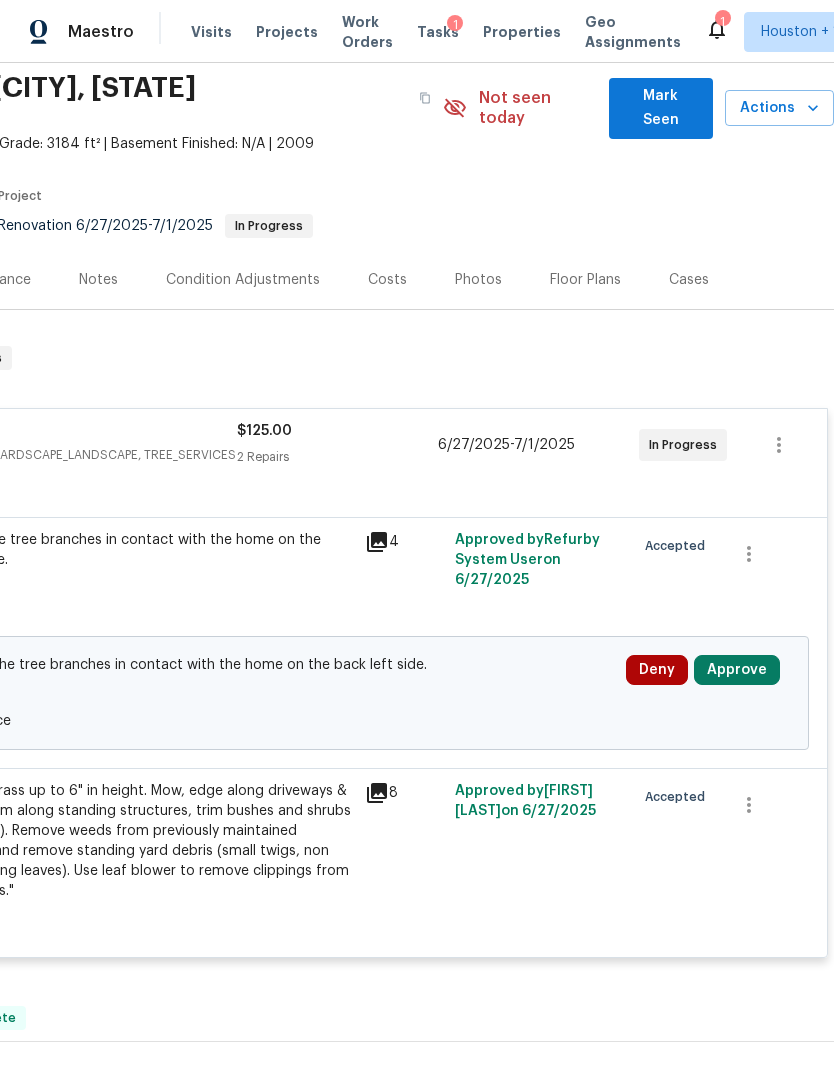 scroll, scrollTop: 73, scrollLeft: 296, axis: both 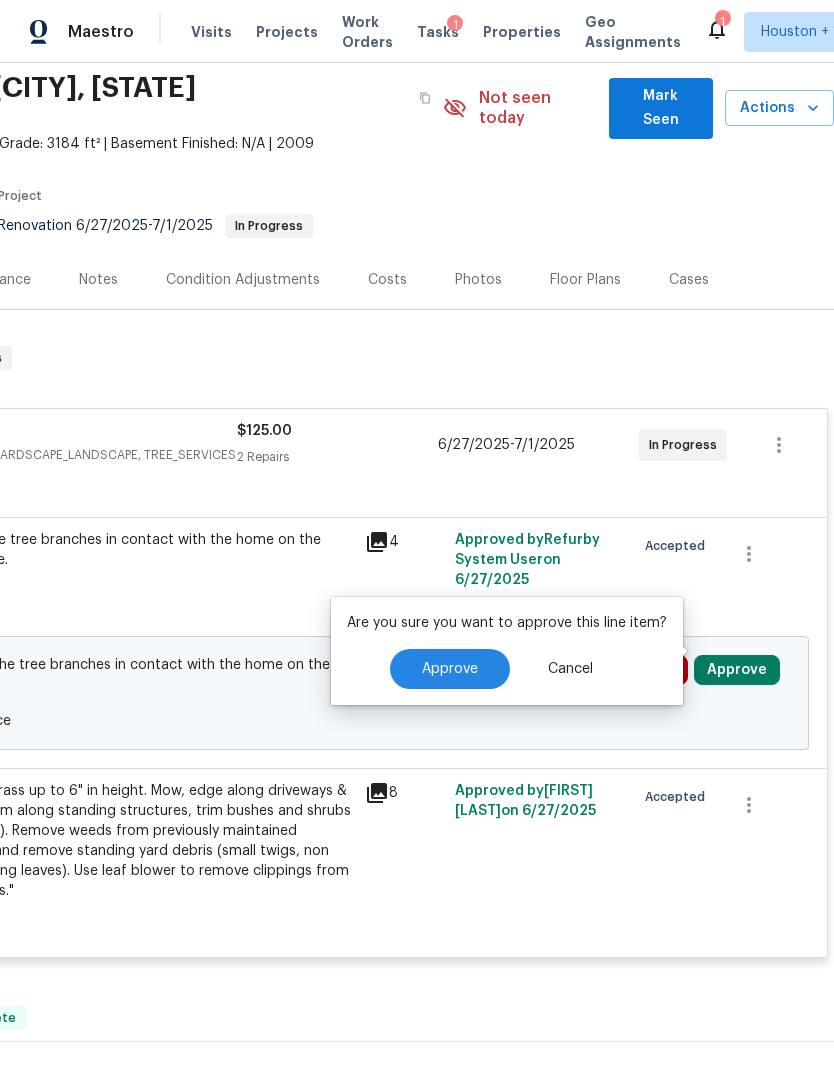 click on "Approve" at bounding box center [450, 669] 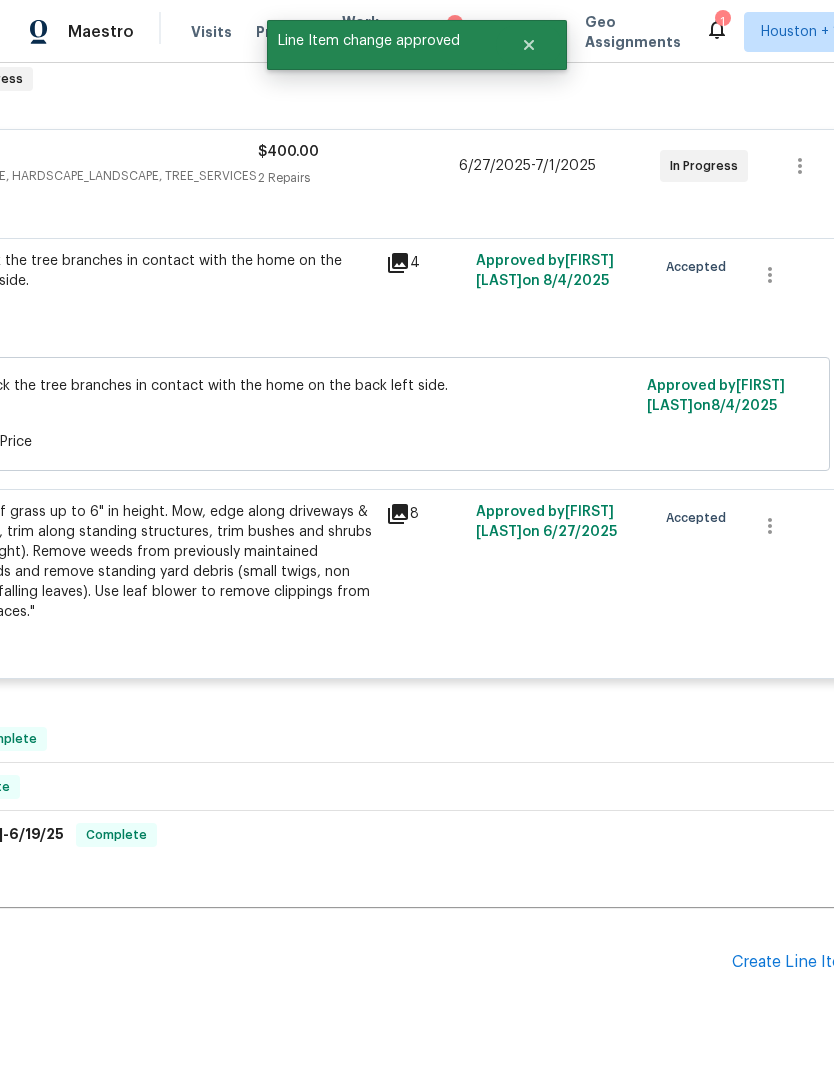 scroll, scrollTop: 350, scrollLeft: 275, axis: both 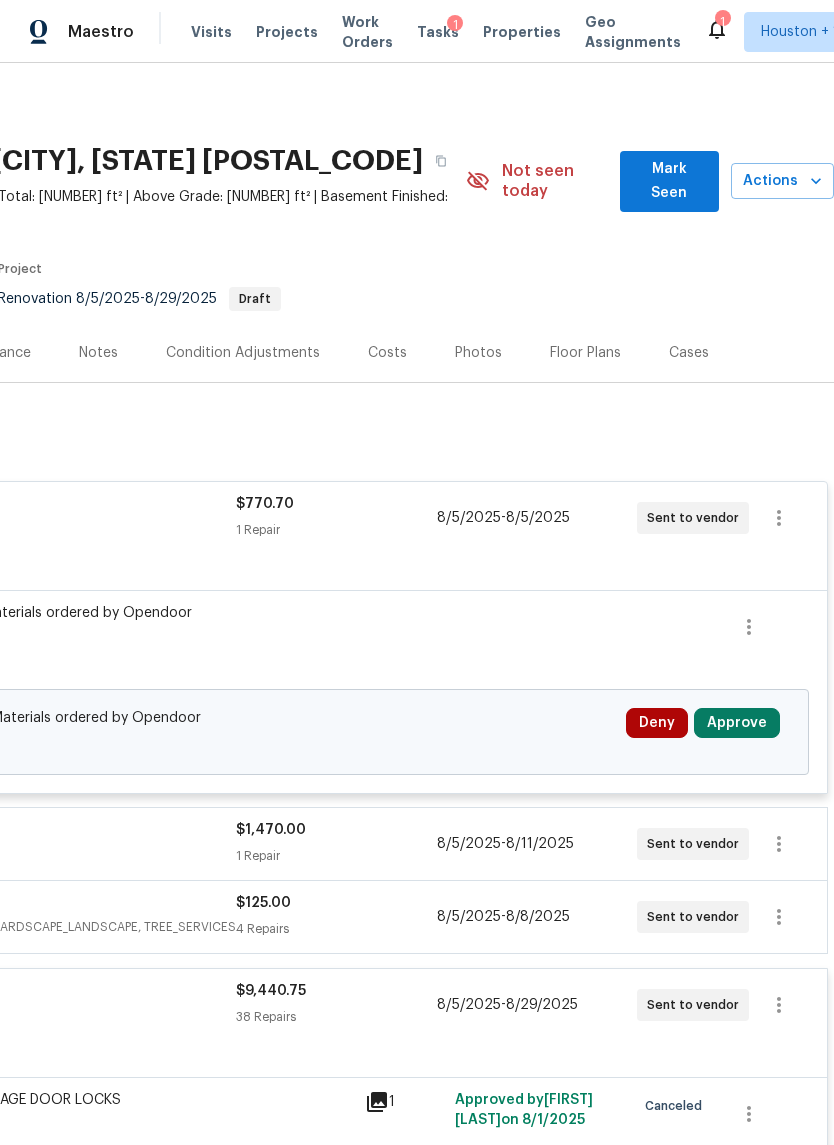 click on "Approve" at bounding box center (737, 723) 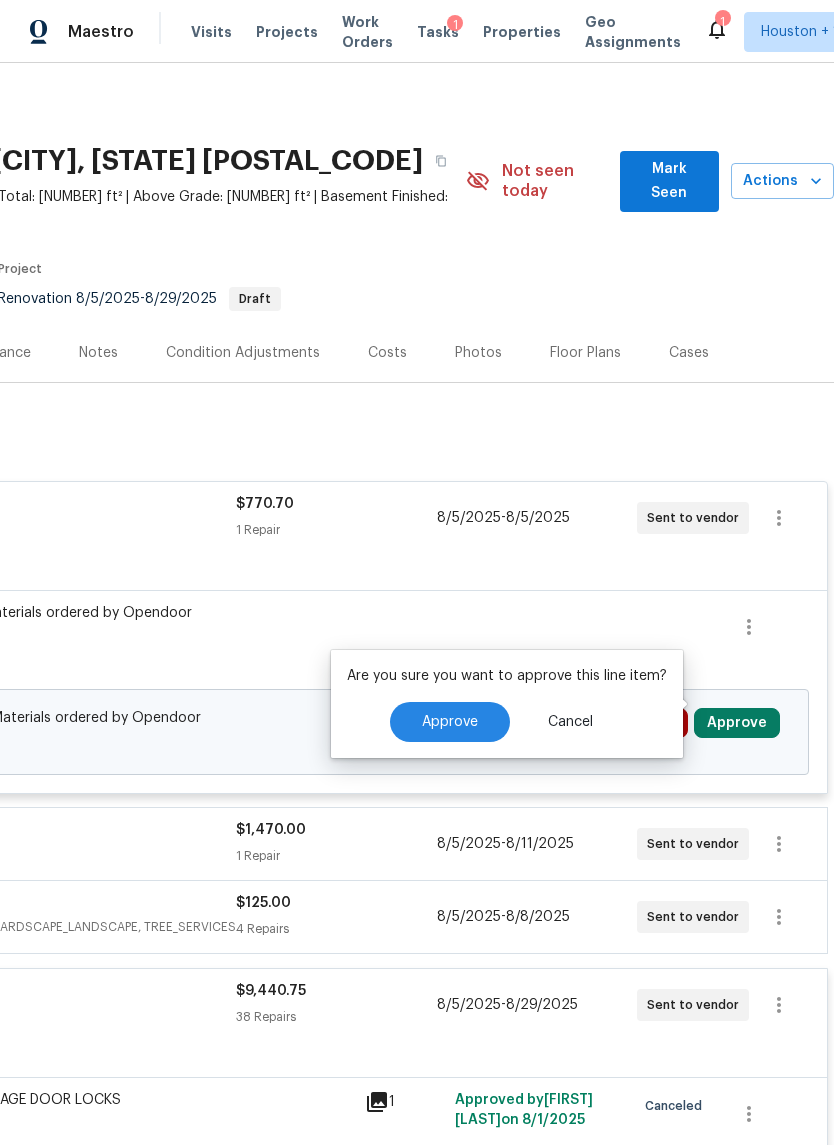 click on "Approve" at bounding box center [450, 722] 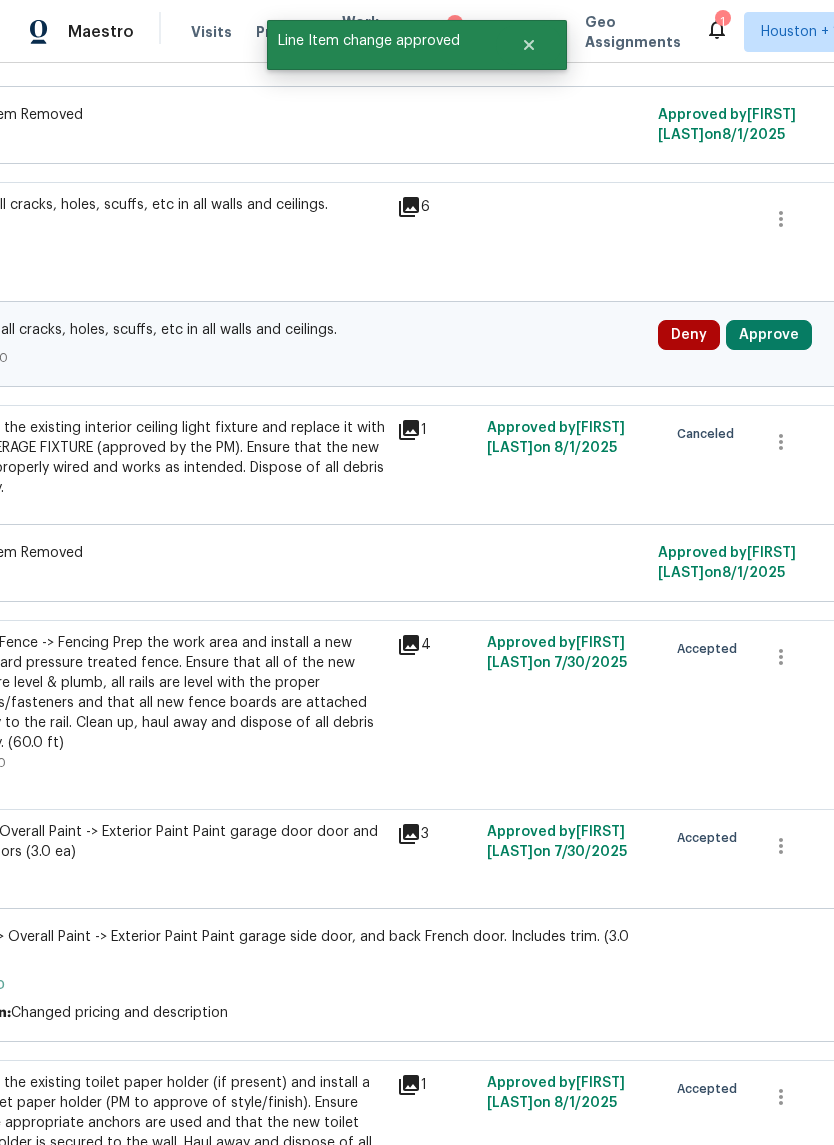 scroll, scrollTop: 1206, scrollLeft: 254, axis: both 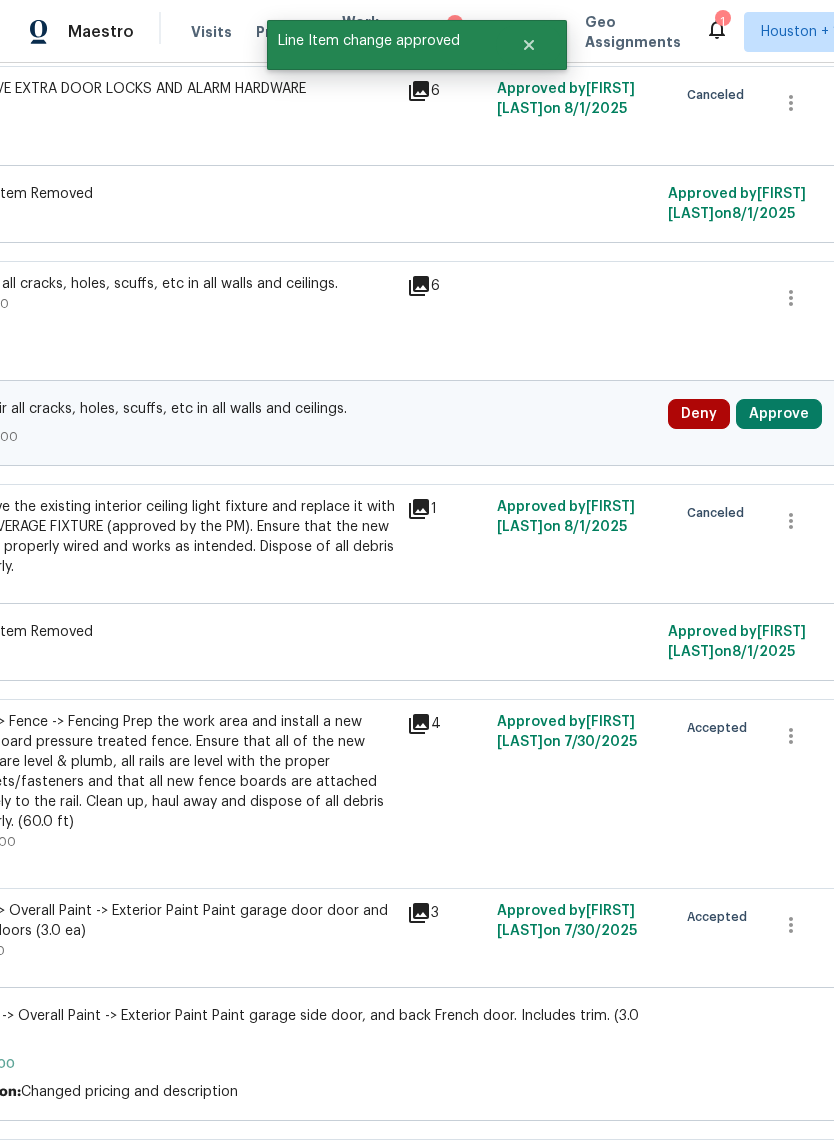 click on "Approve" at bounding box center (779, 414) 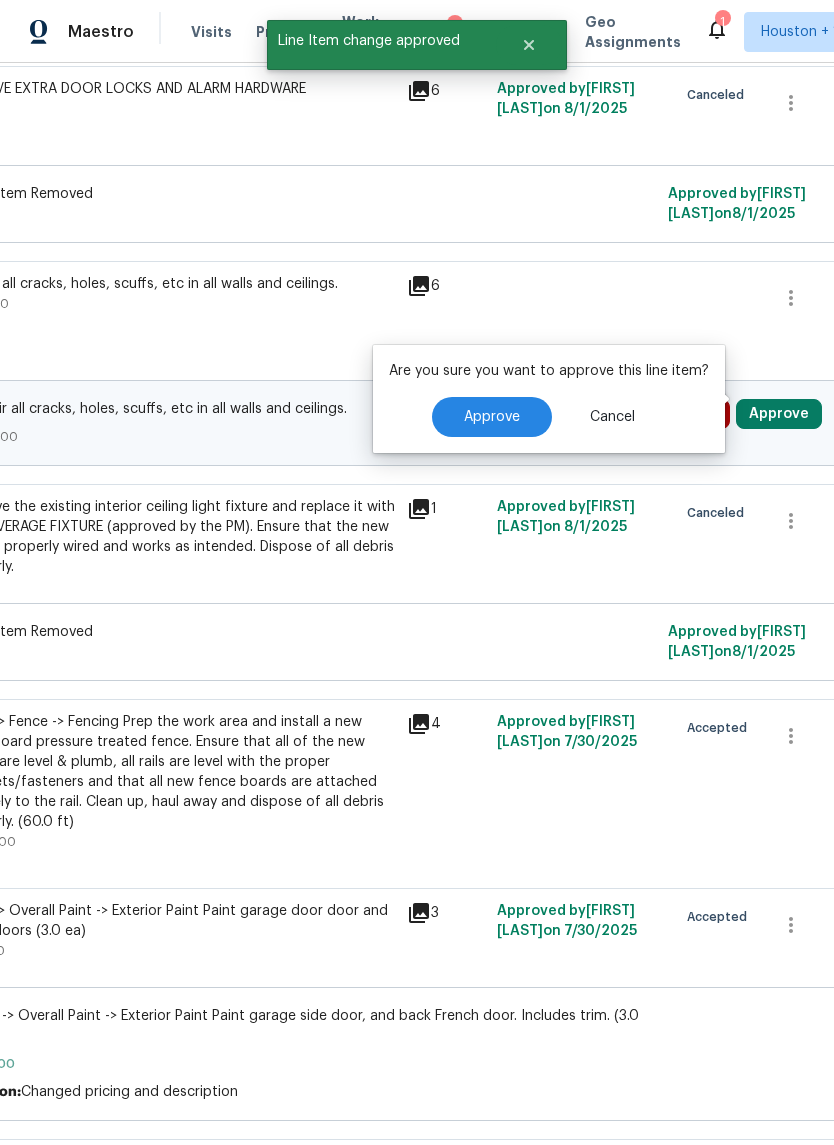 click on "Approve" at bounding box center (492, 417) 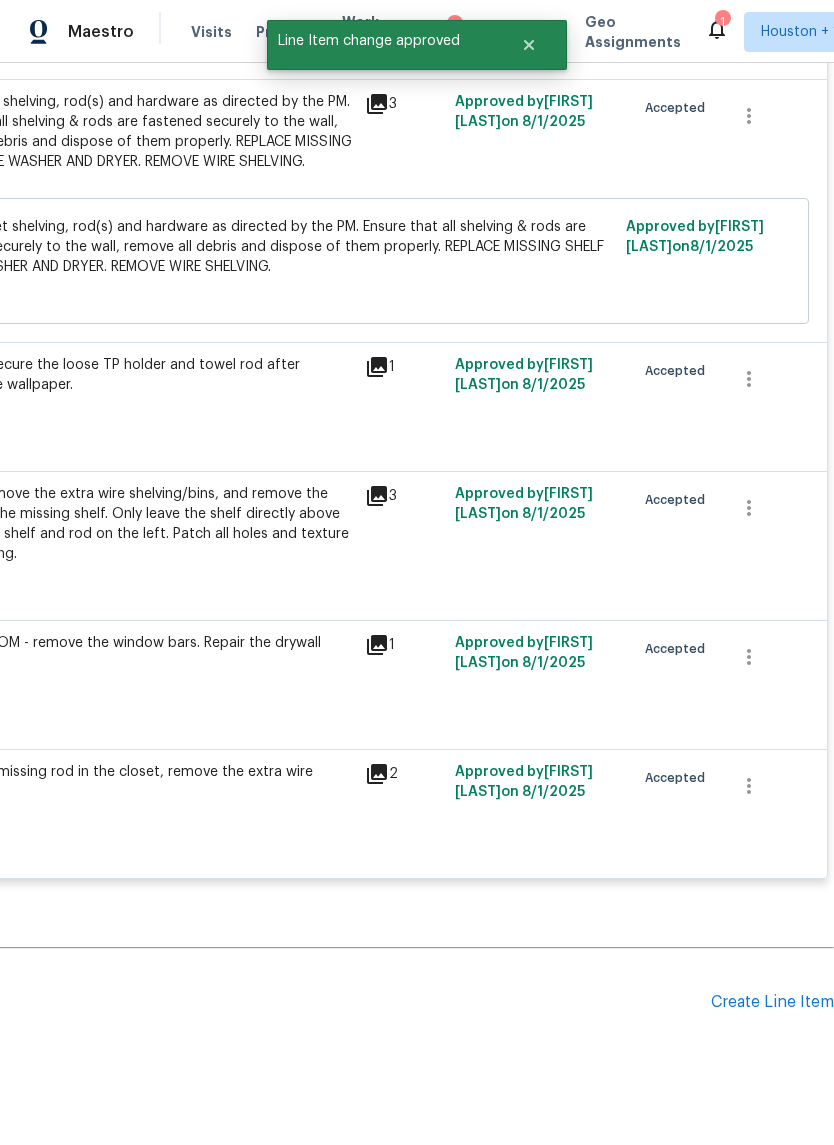 scroll, scrollTop: 8044, scrollLeft: 296, axis: both 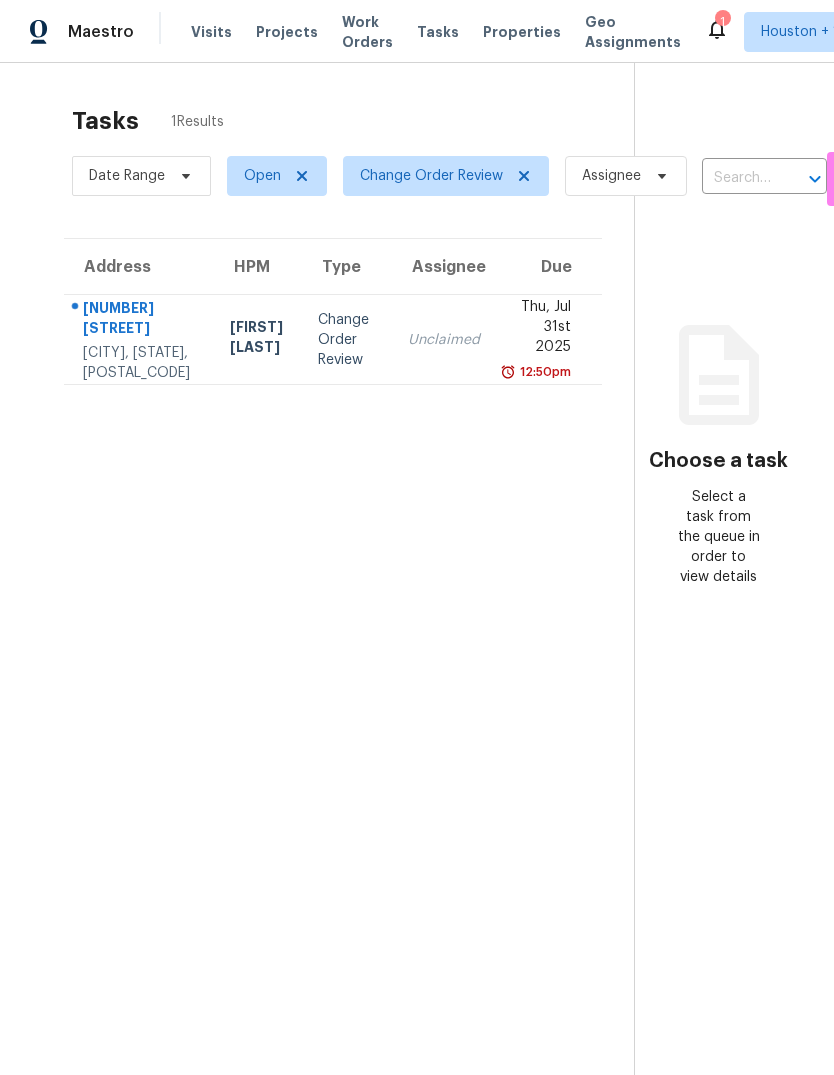 click on "Choose a task Select a task from the queue in order to view details" at bounding box center [718, 475] 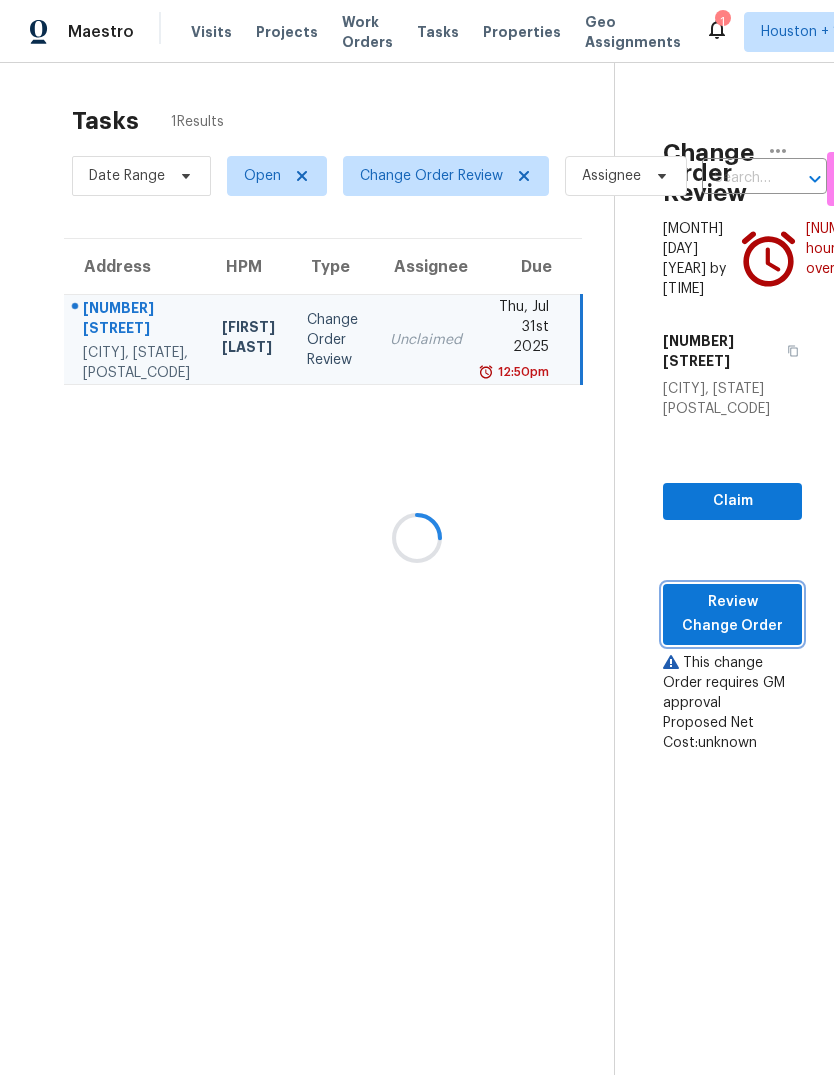 click on "Review Change Order" at bounding box center [732, 614] 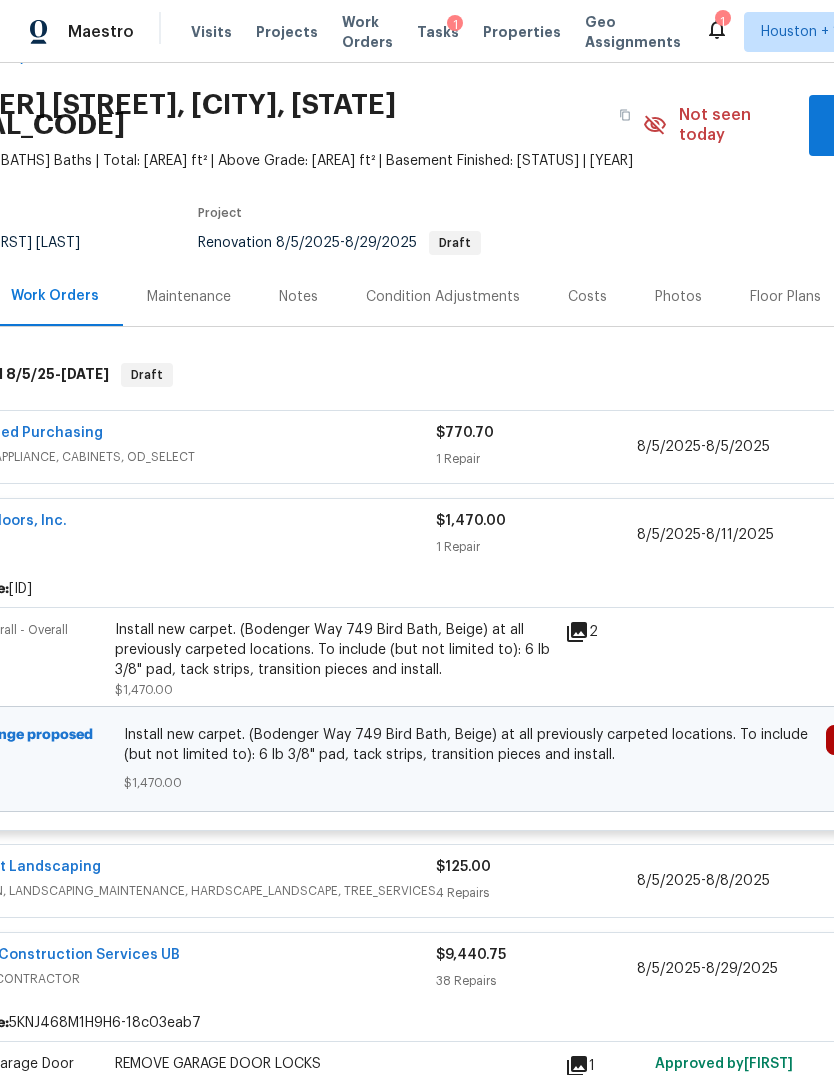 scroll, scrollTop: 123, scrollLeft: 246, axis: both 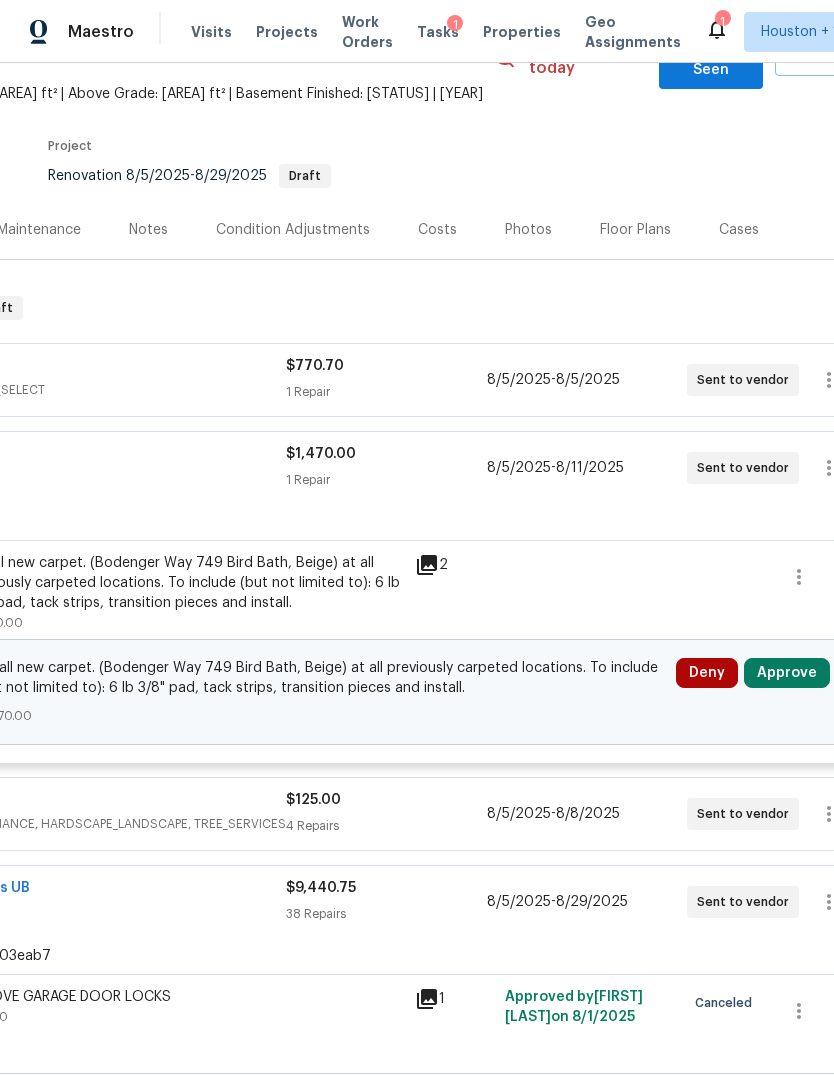 click on "Approve" at bounding box center [787, 673] 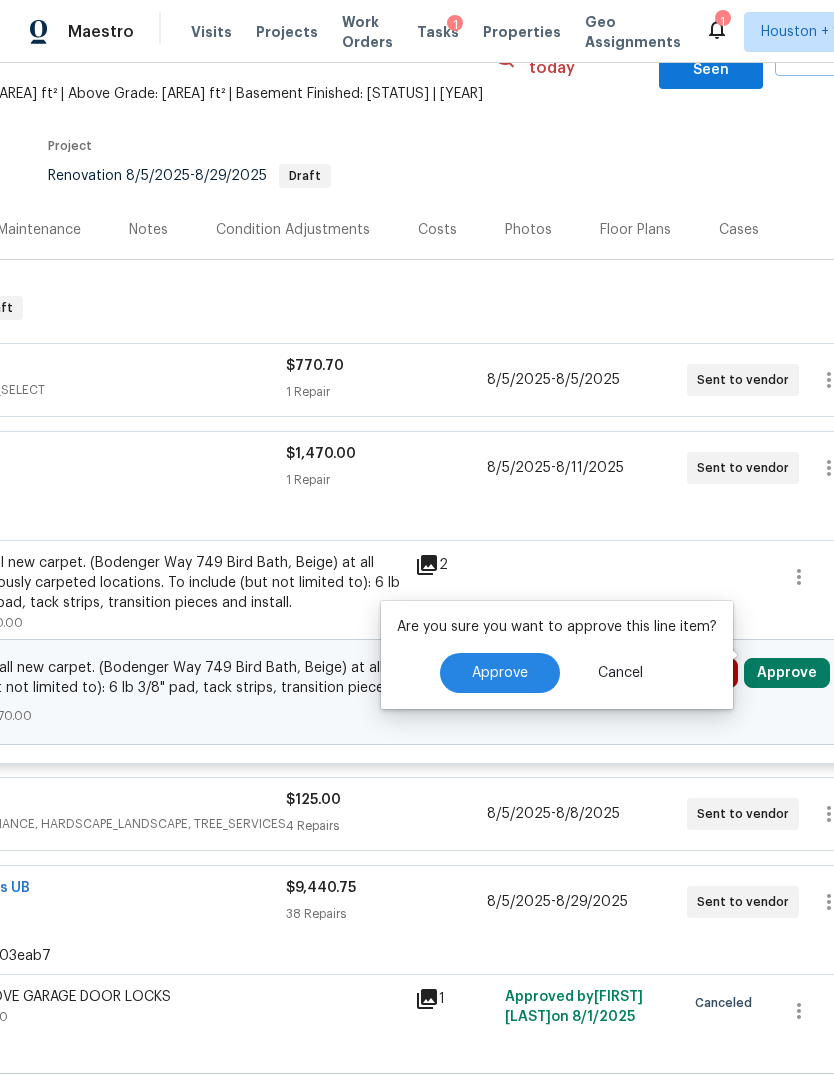 click on "Approve" at bounding box center [500, 673] 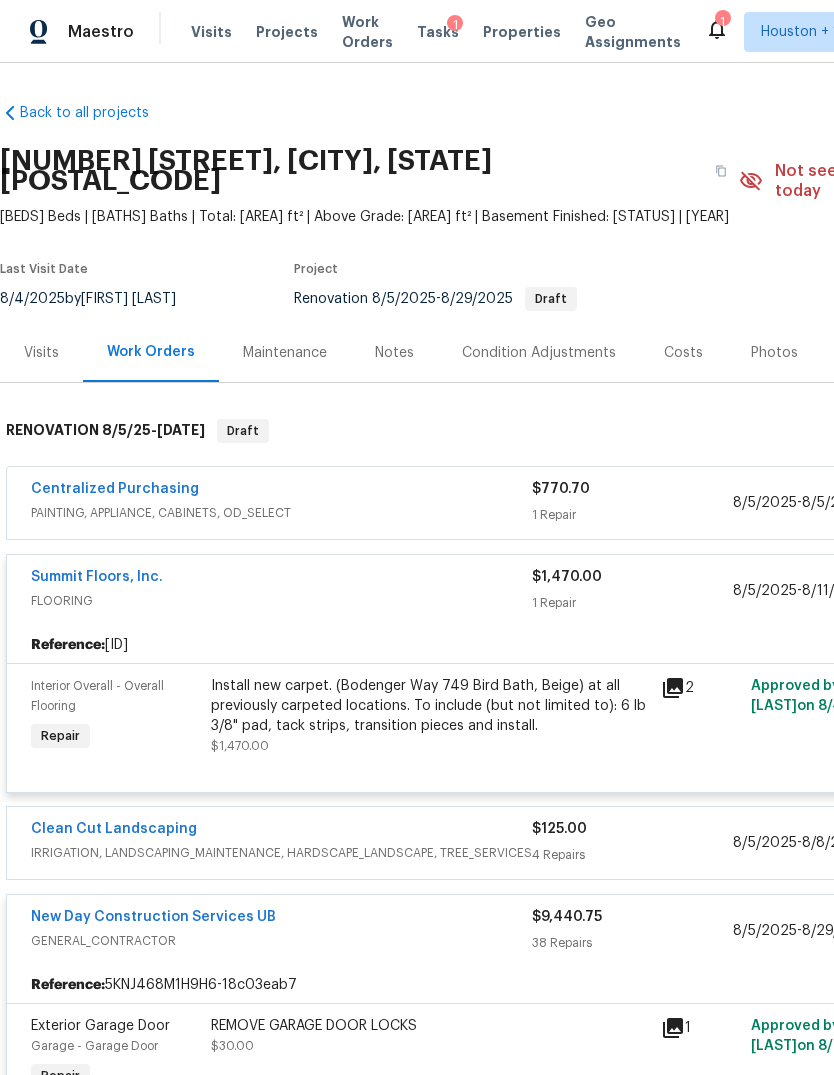 scroll, scrollTop: 0, scrollLeft: 0, axis: both 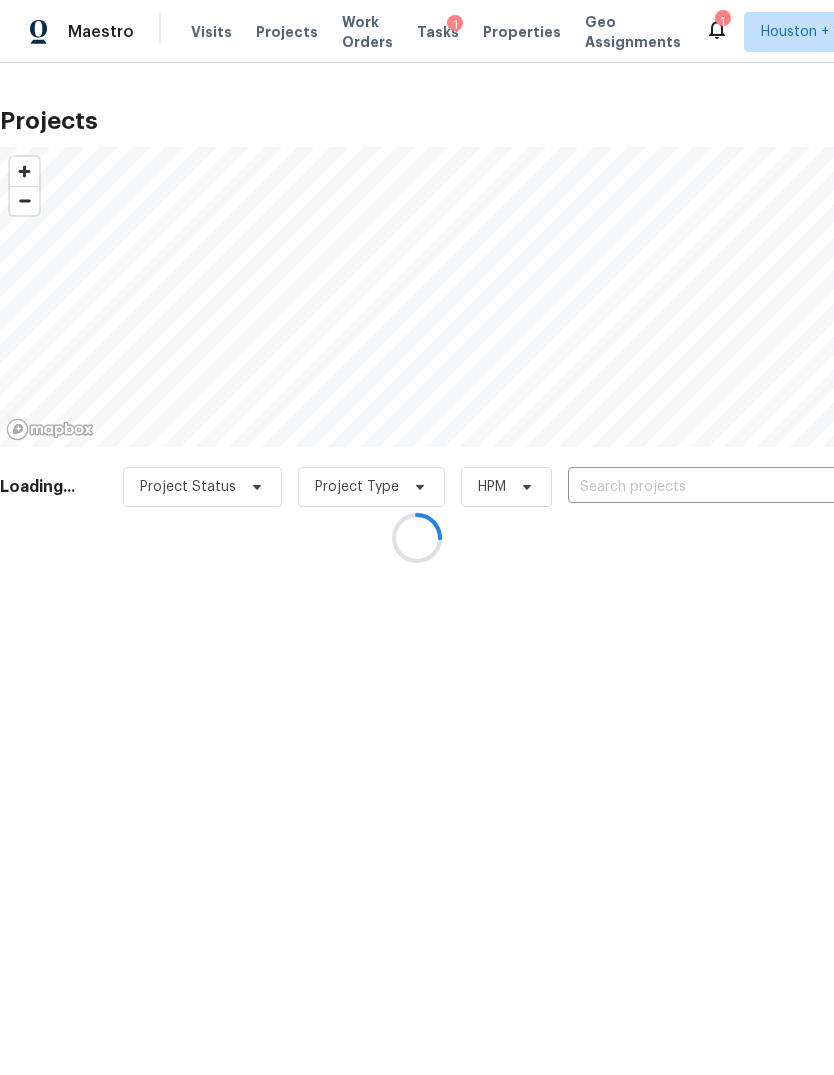 click at bounding box center [417, 537] 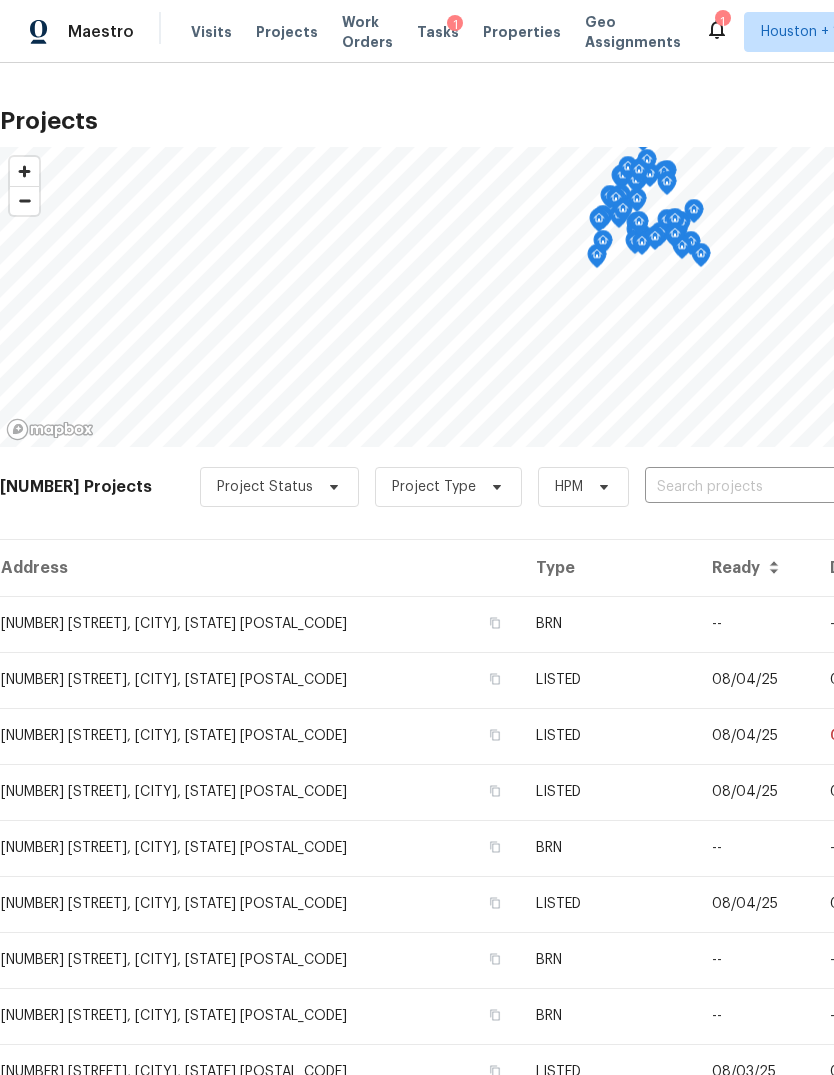 click at bounding box center (759, 487) 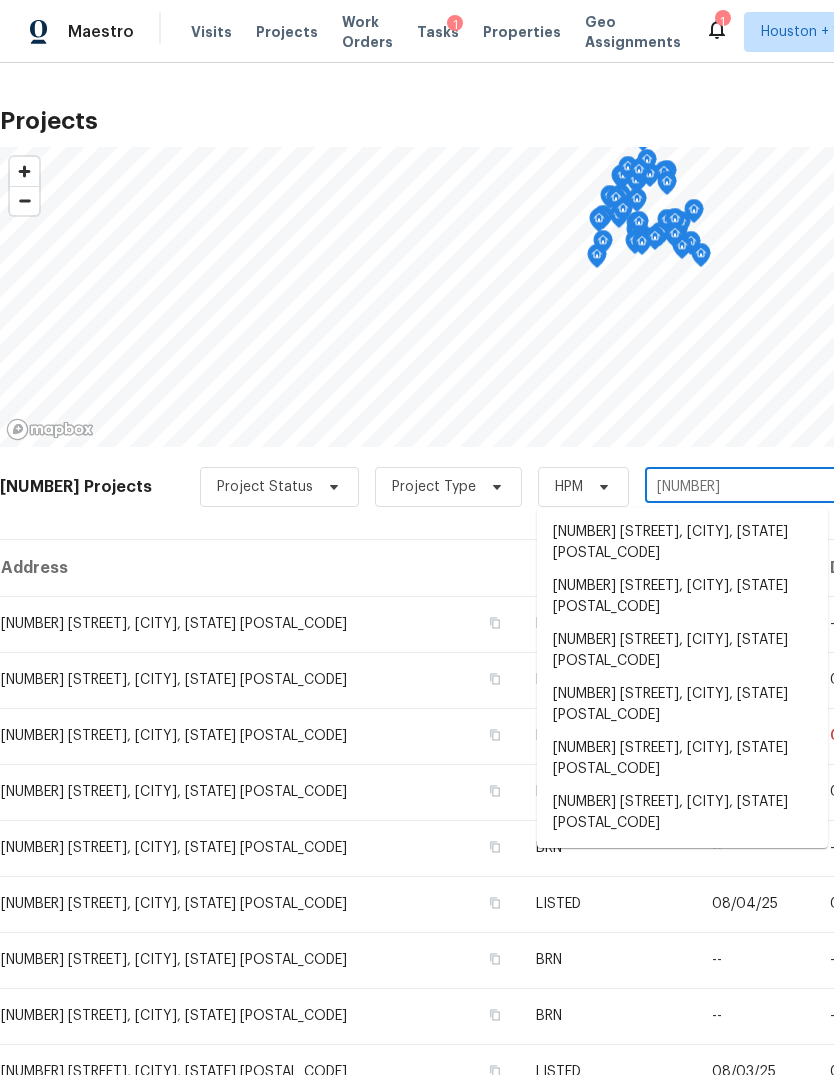 type on "[NUMBER] [LETTER]" 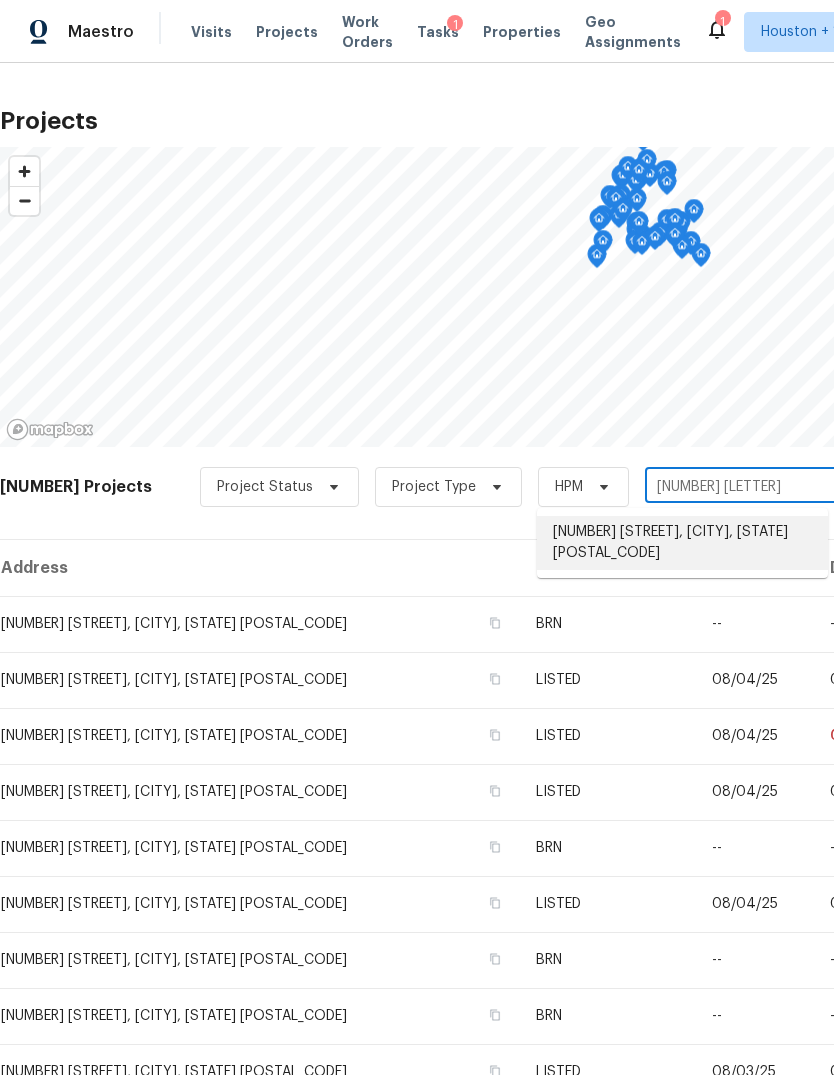 click on "[NUMBER] [STREET], [CITY], [STATE] [POSTAL_CODE]" at bounding box center [682, 543] 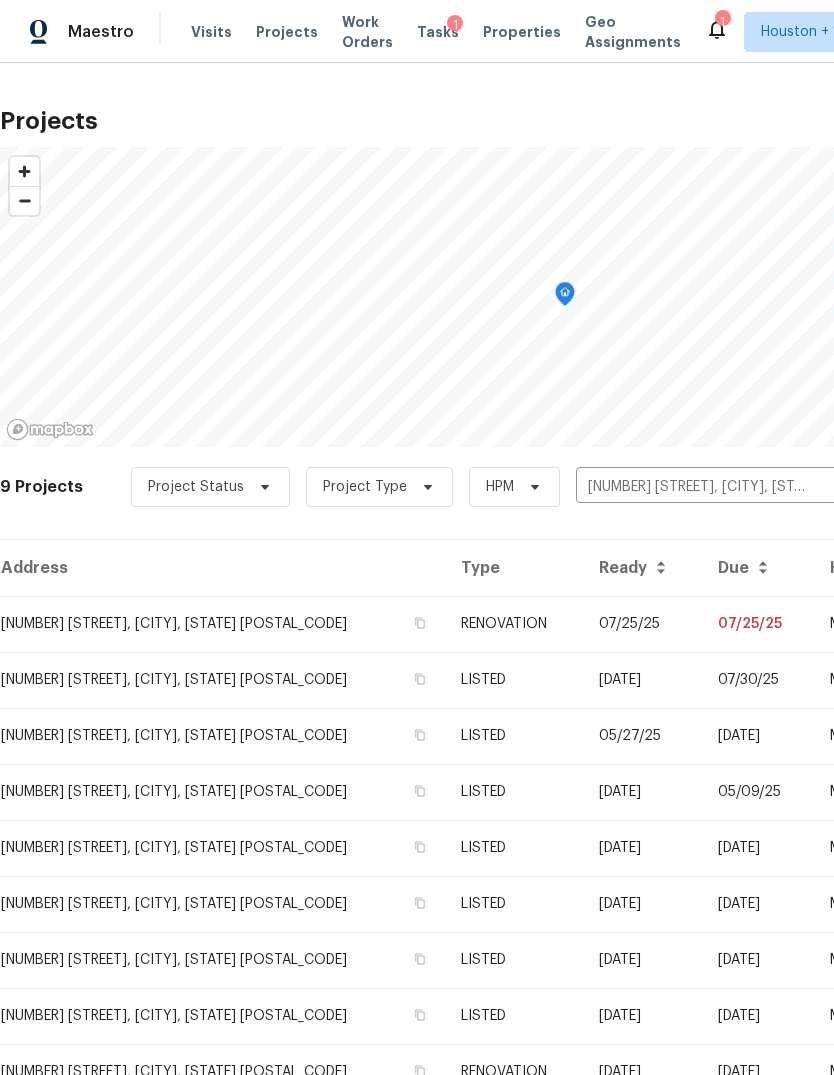 click on "07/25/25" at bounding box center [758, 624] 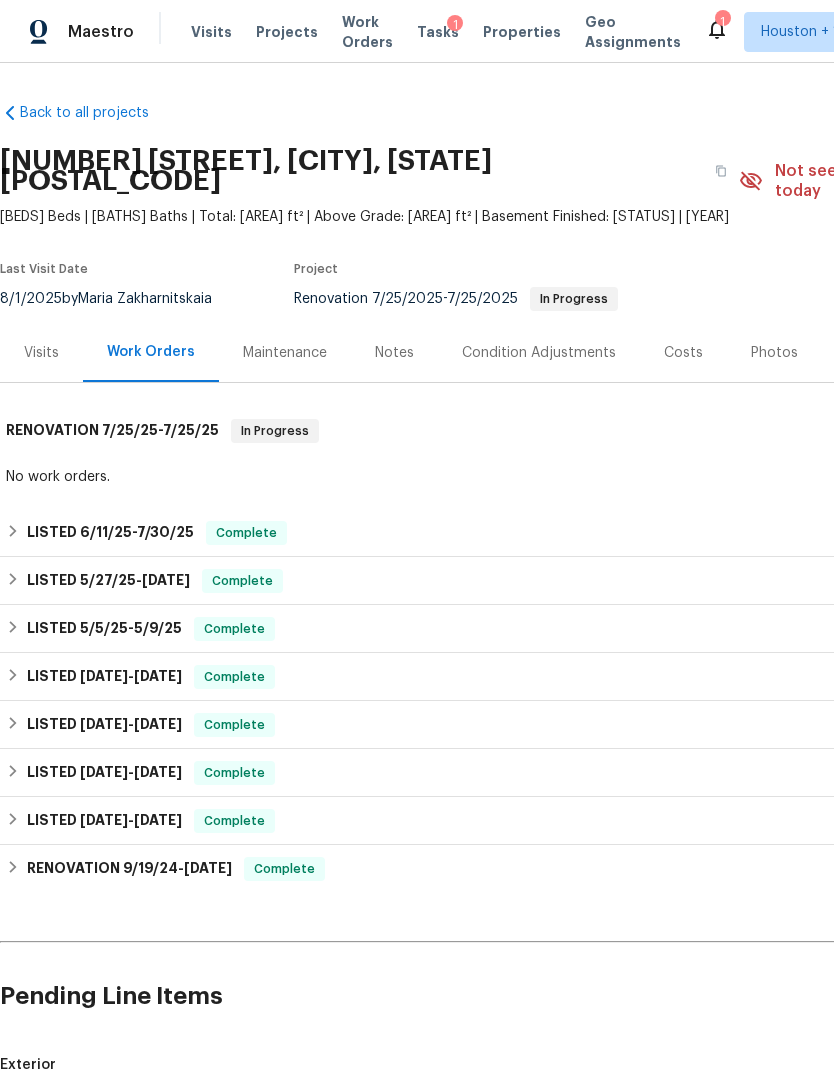 click on "Visits" at bounding box center (41, 352) 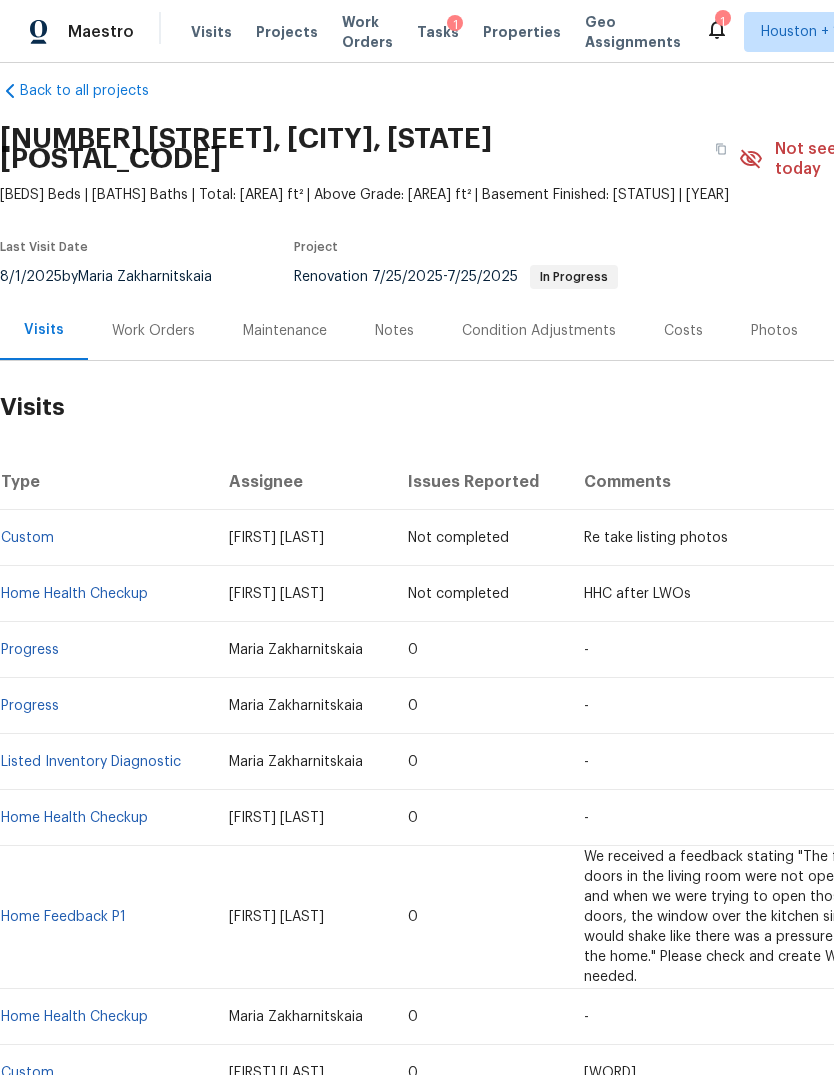 scroll, scrollTop: 24, scrollLeft: 0, axis: vertical 